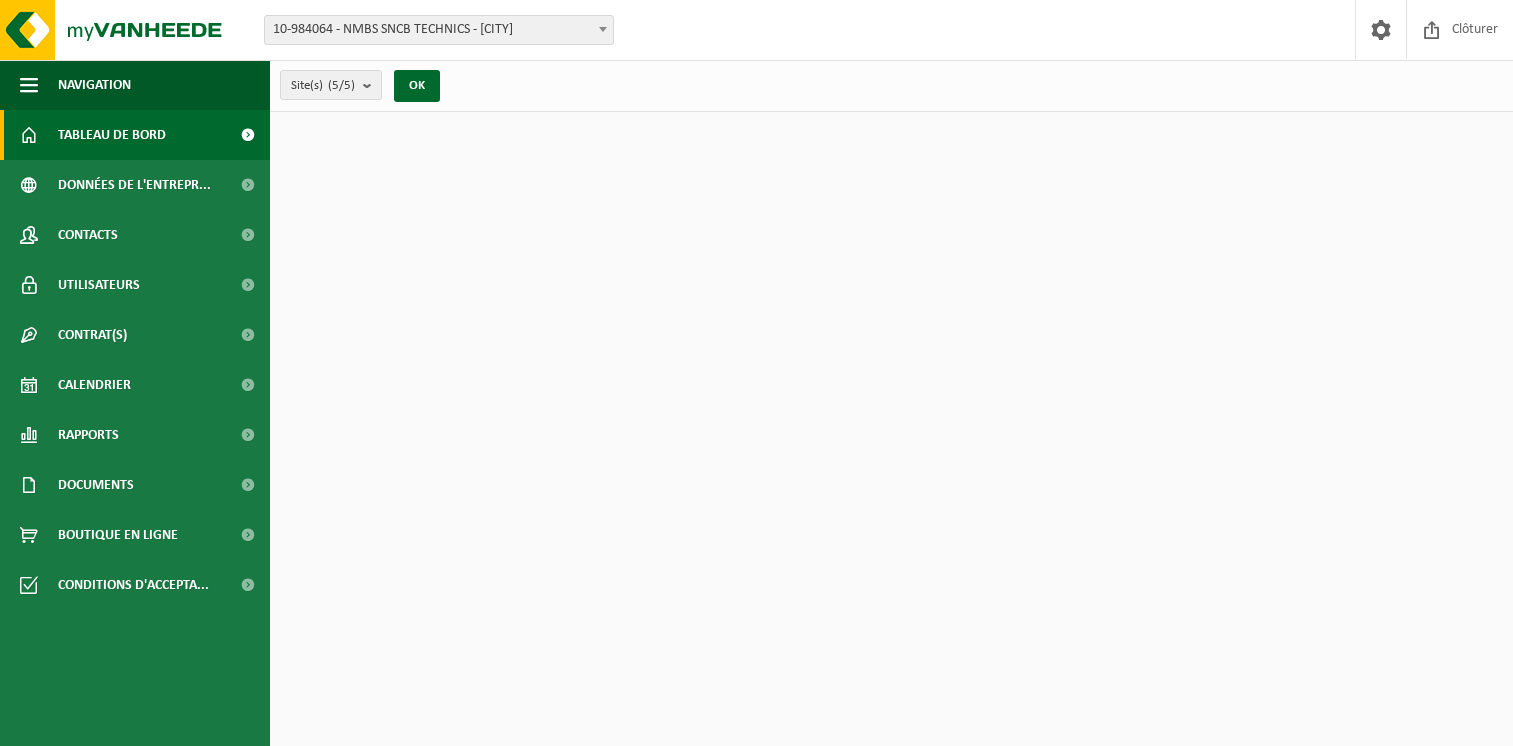 scroll, scrollTop: 0, scrollLeft: 0, axis: both 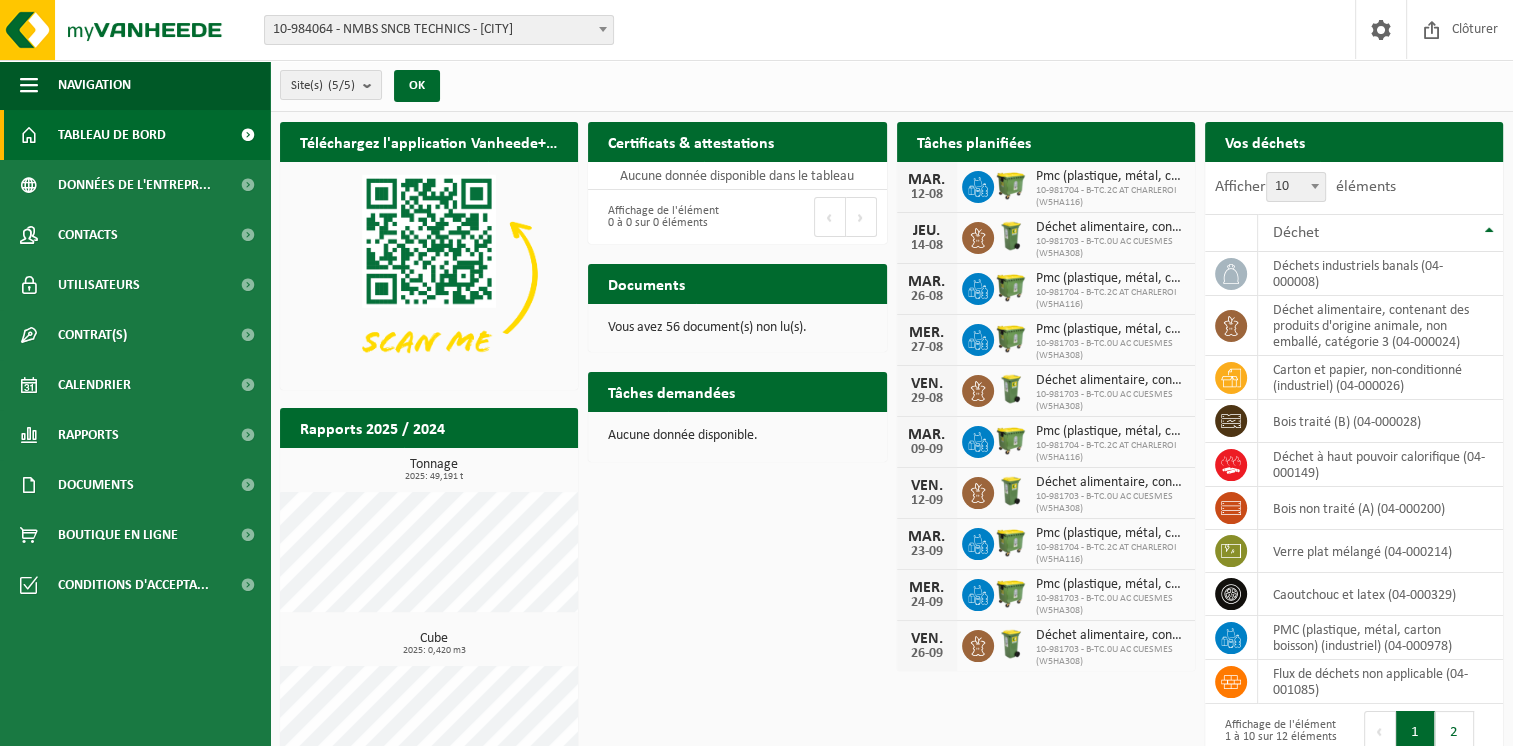 click at bounding box center (603, 29) 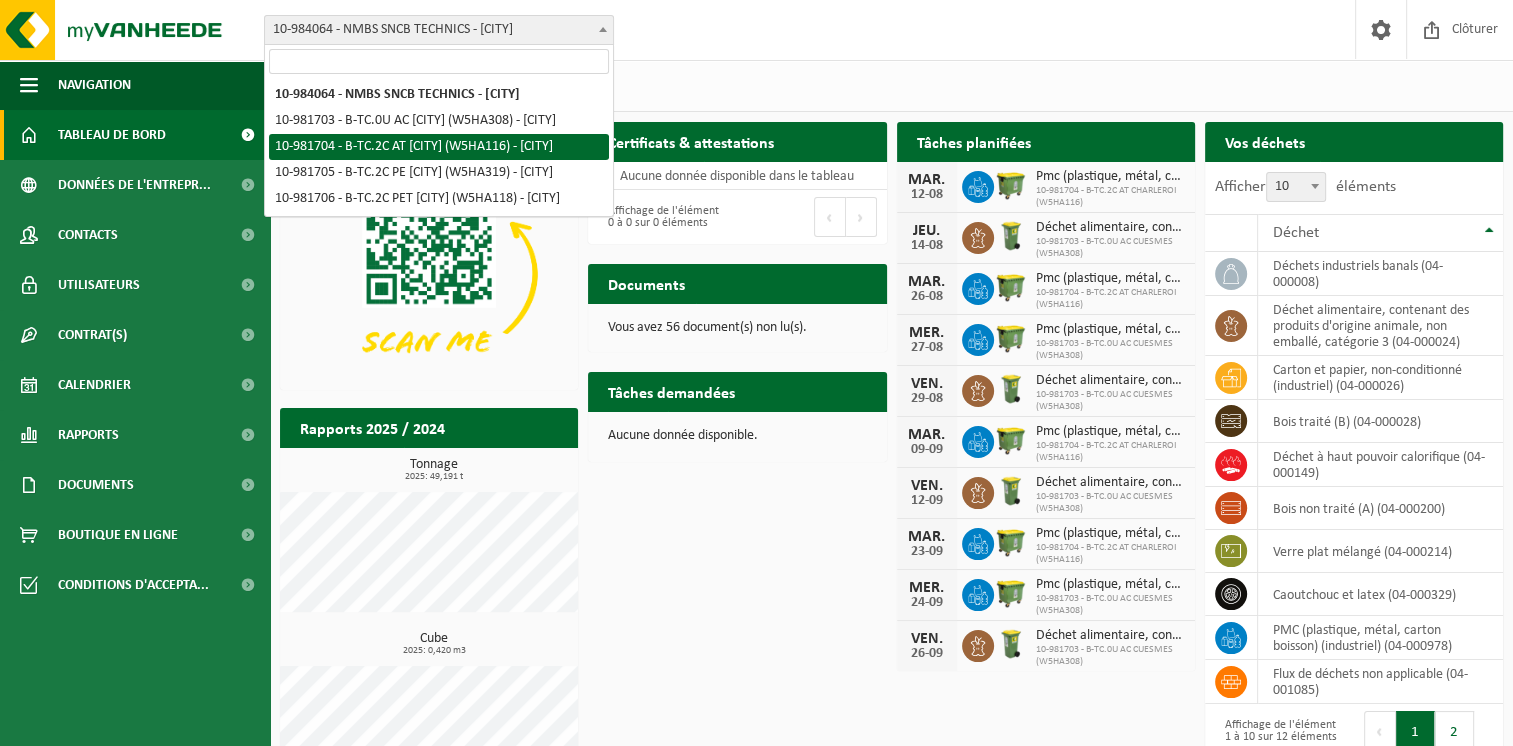 select on "162140" 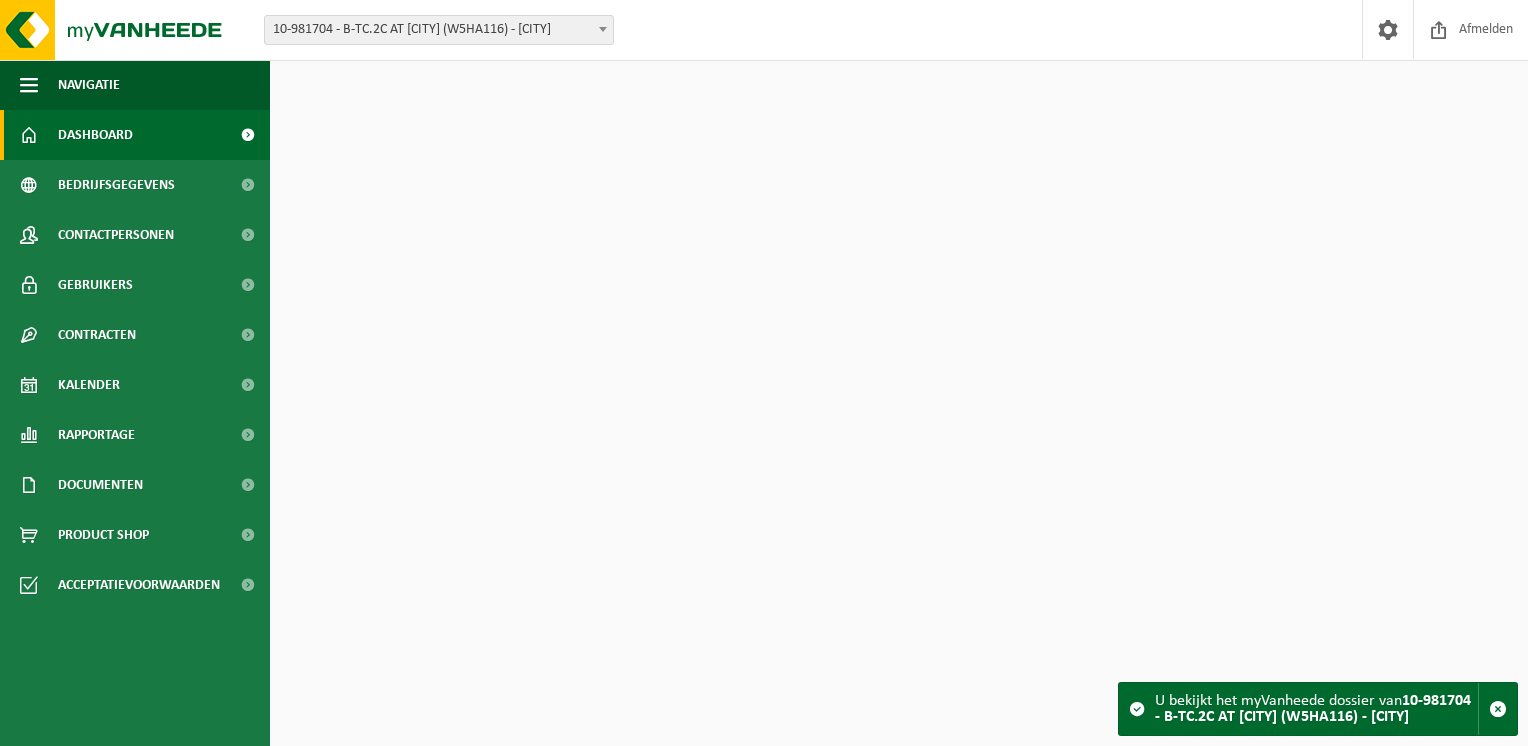 scroll, scrollTop: 0, scrollLeft: 0, axis: both 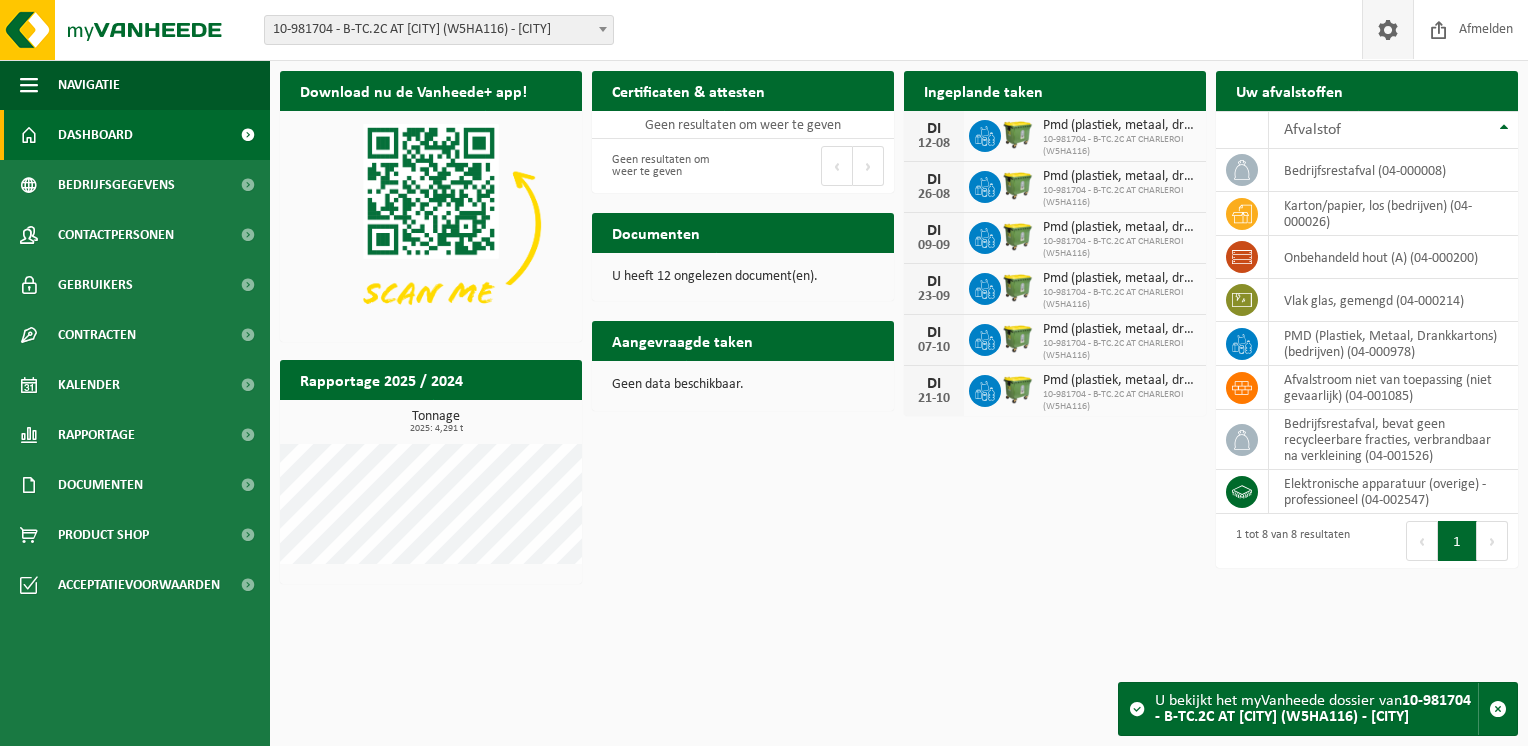 click at bounding box center (1388, 29) 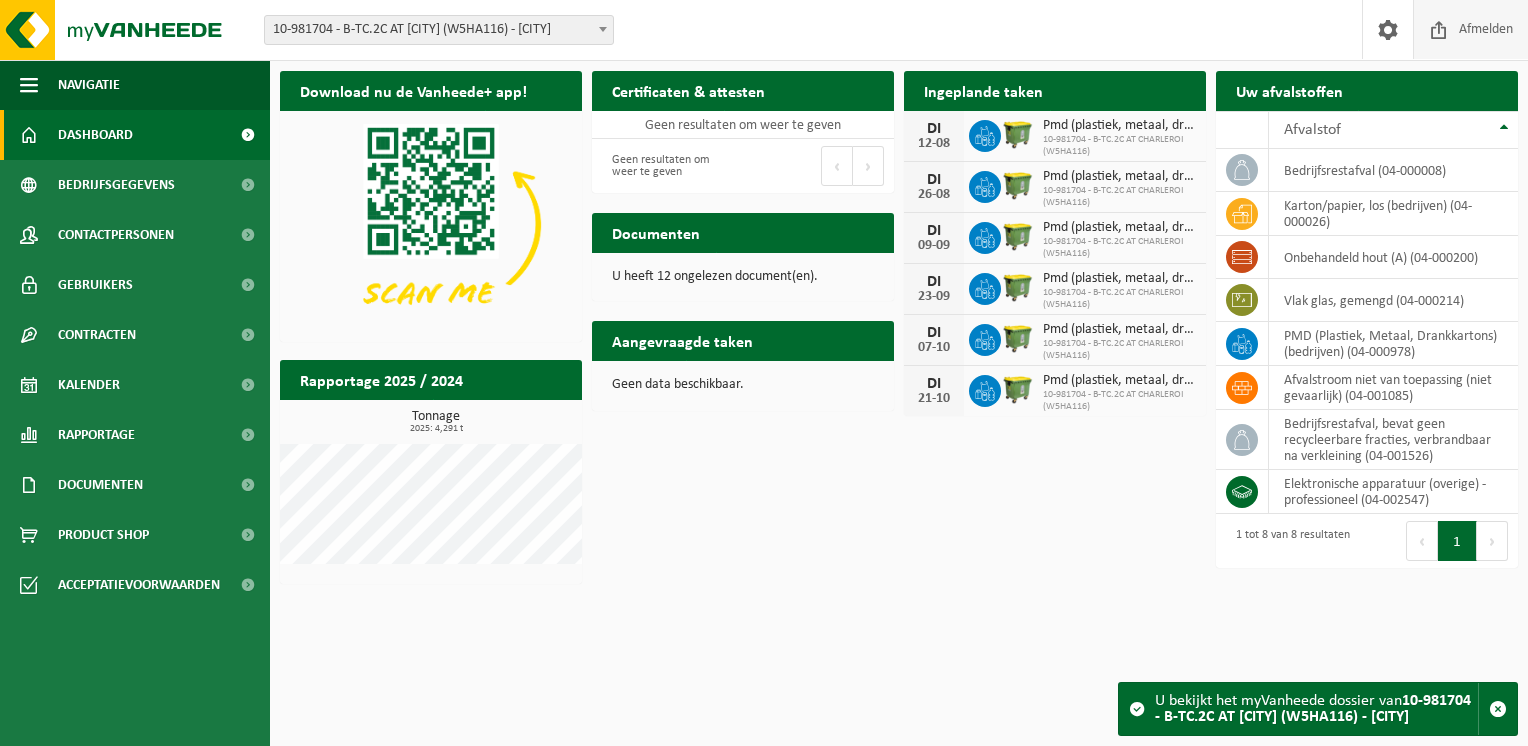 click on "Afmelden" at bounding box center (1486, 29) 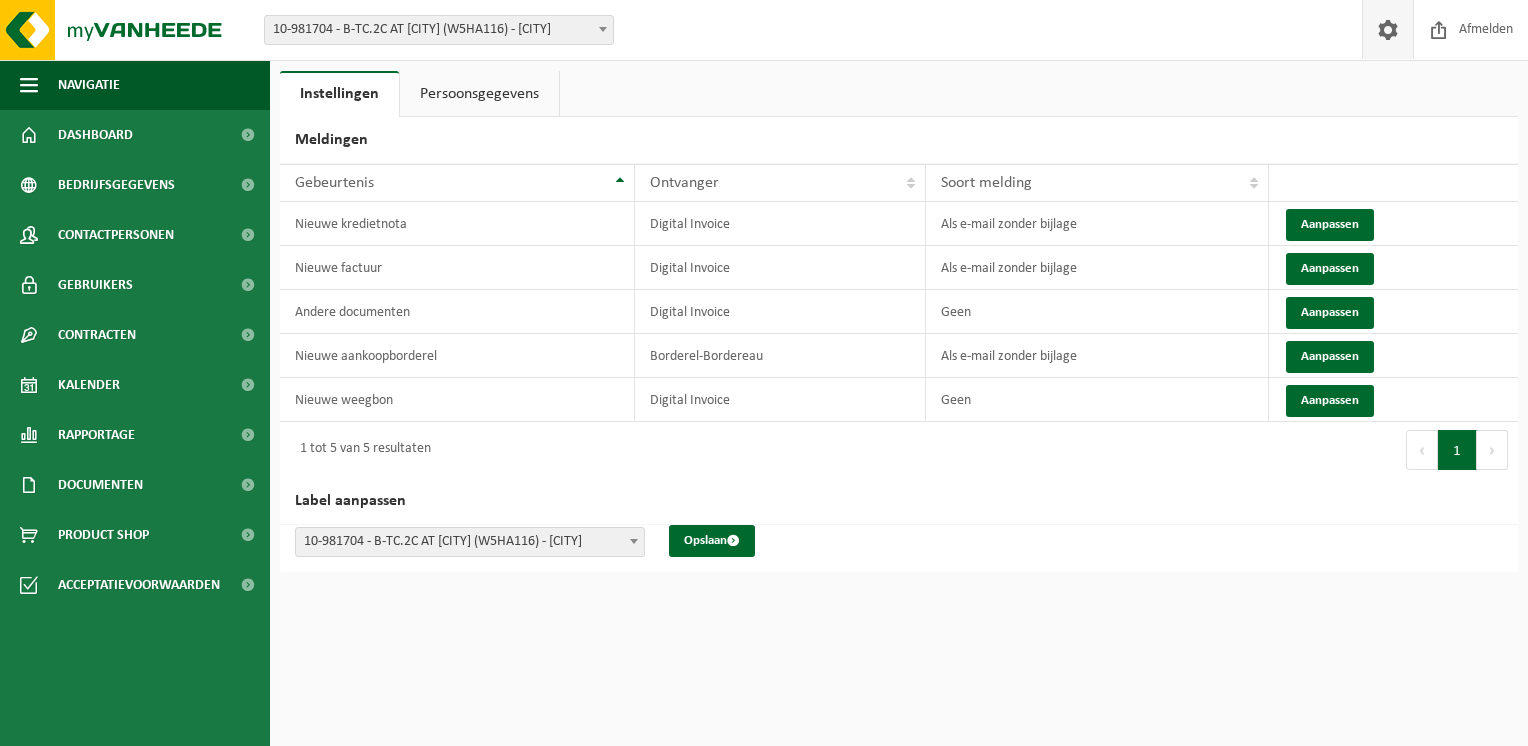scroll, scrollTop: 0, scrollLeft: 0, axis: both 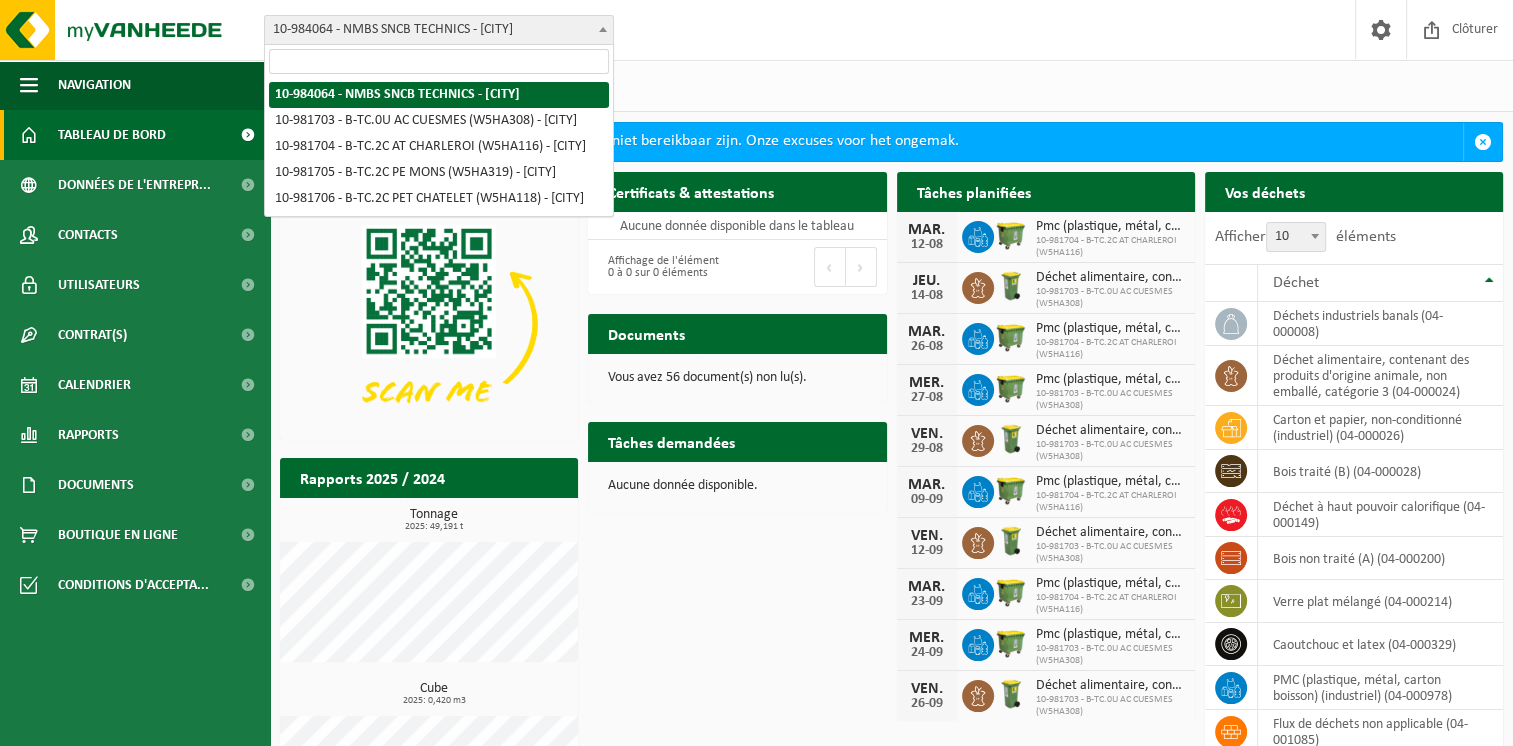 click at bounding box center [603, 29] 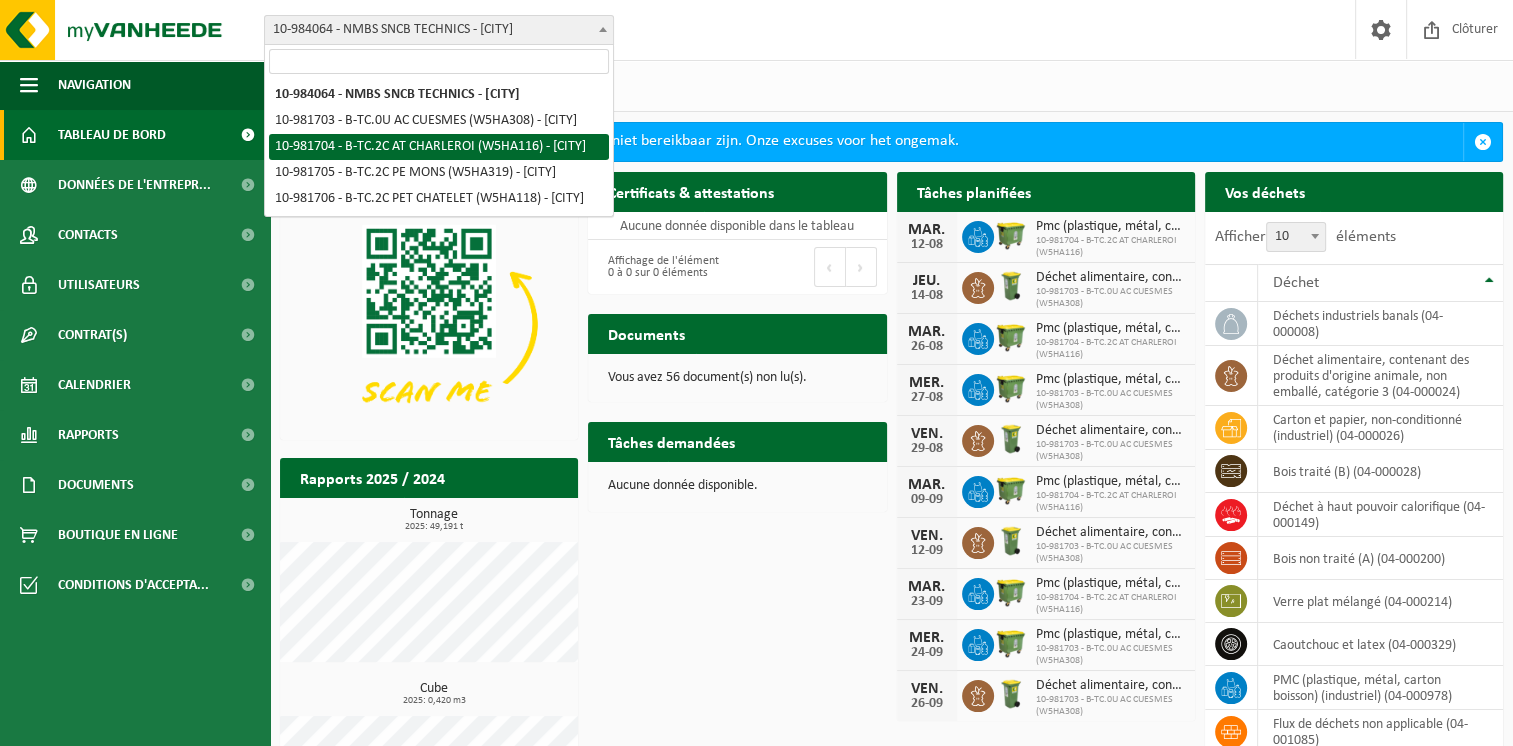 select on "162140" 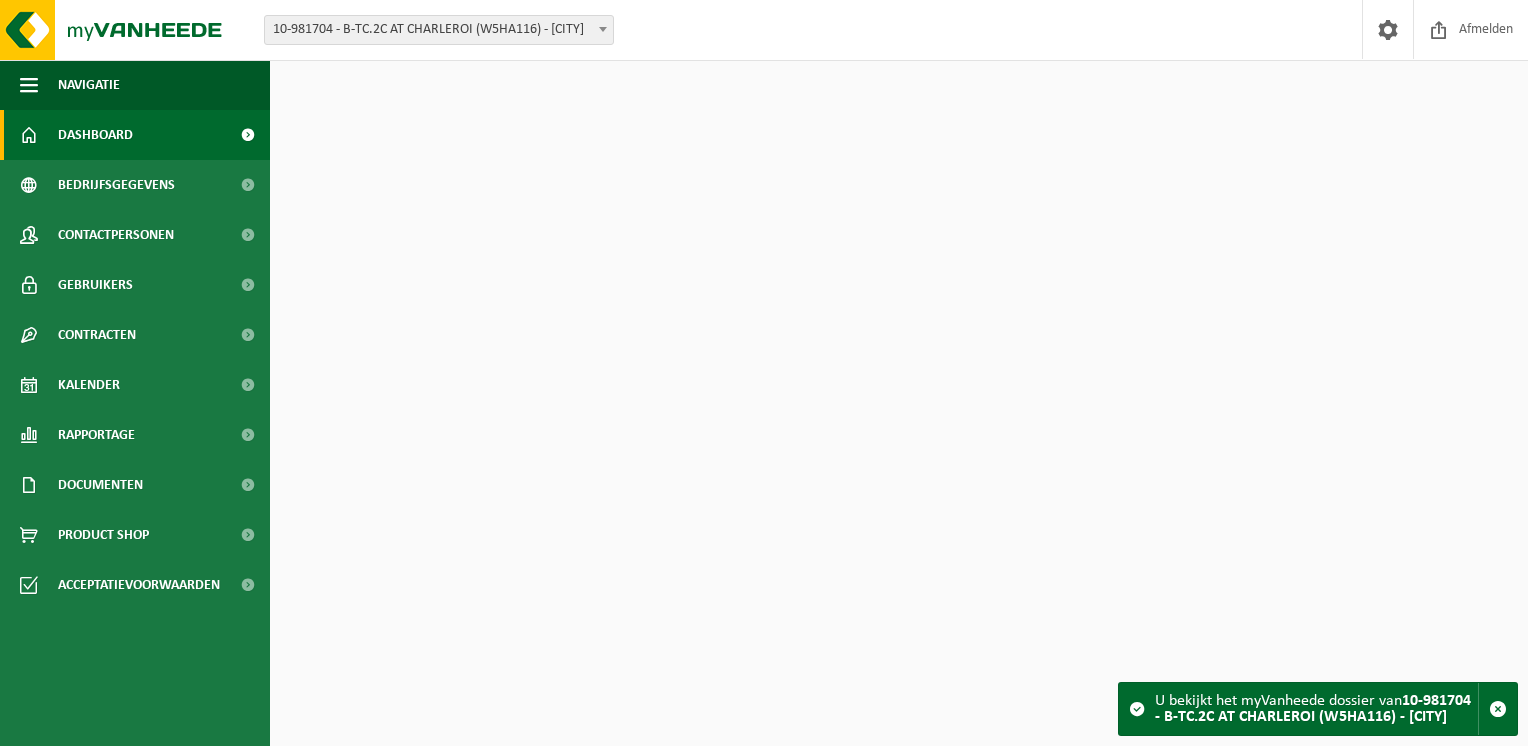 scroll, scrollTop: 0, scrollLeft: 0, axis: both 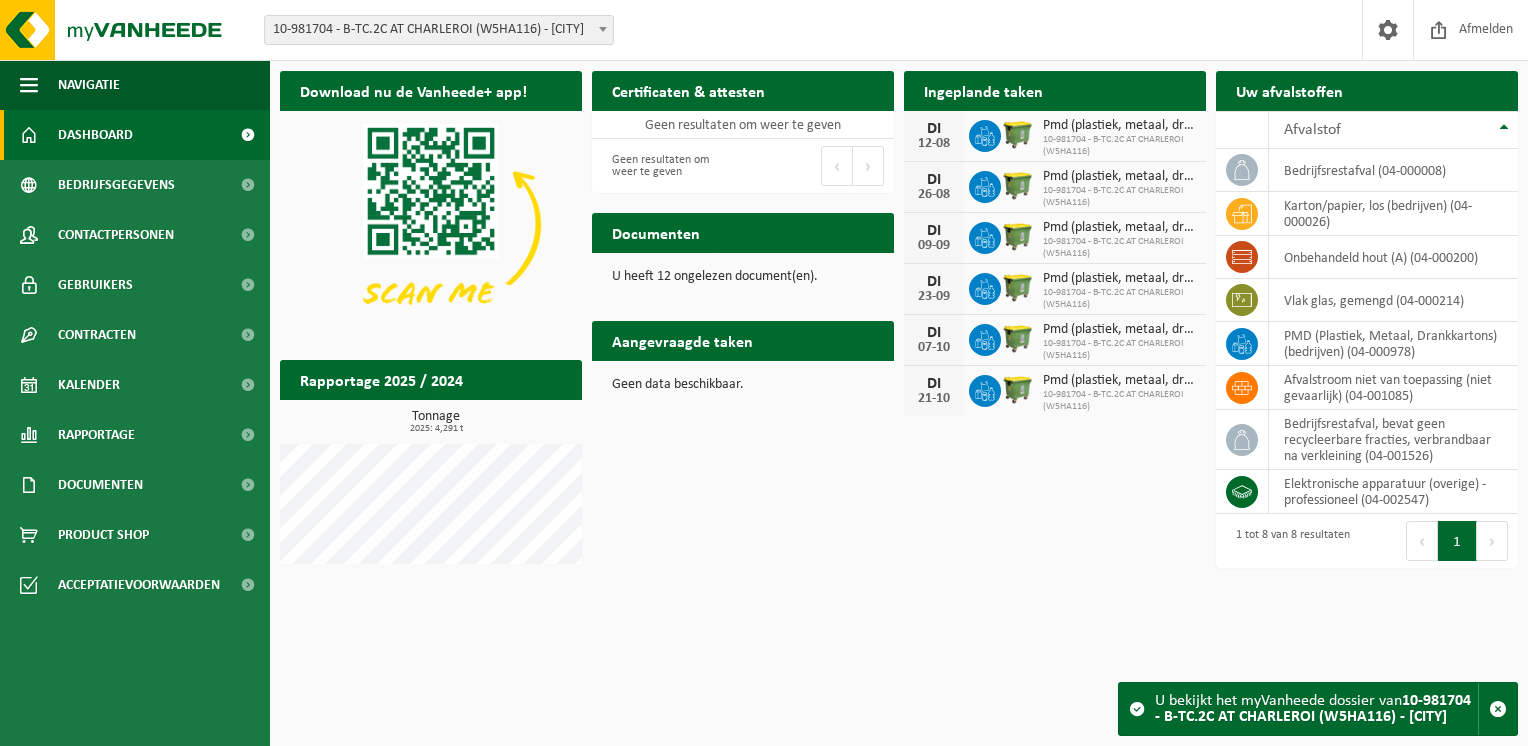 click at bounding box center [431, 224] 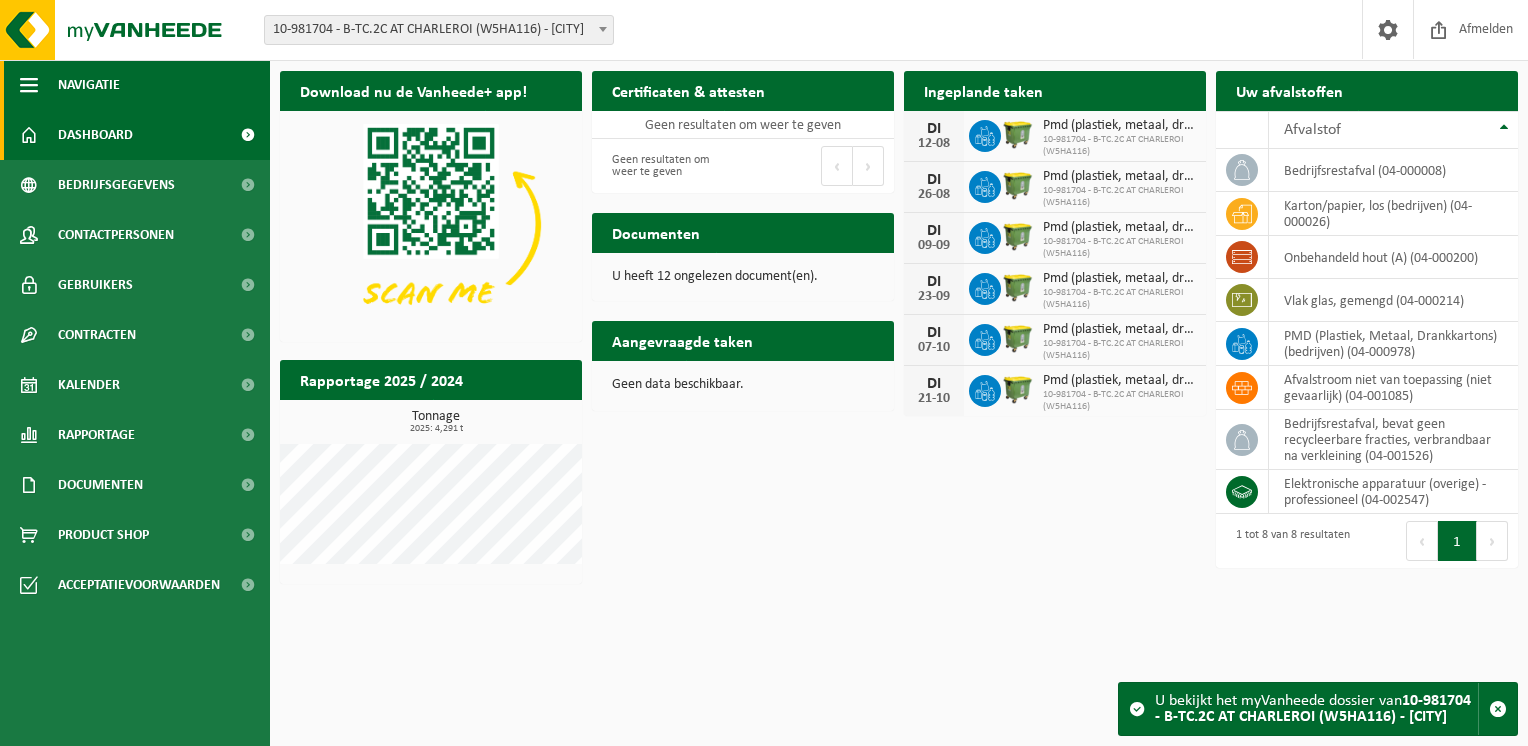 click at bounding box center (29, 85) 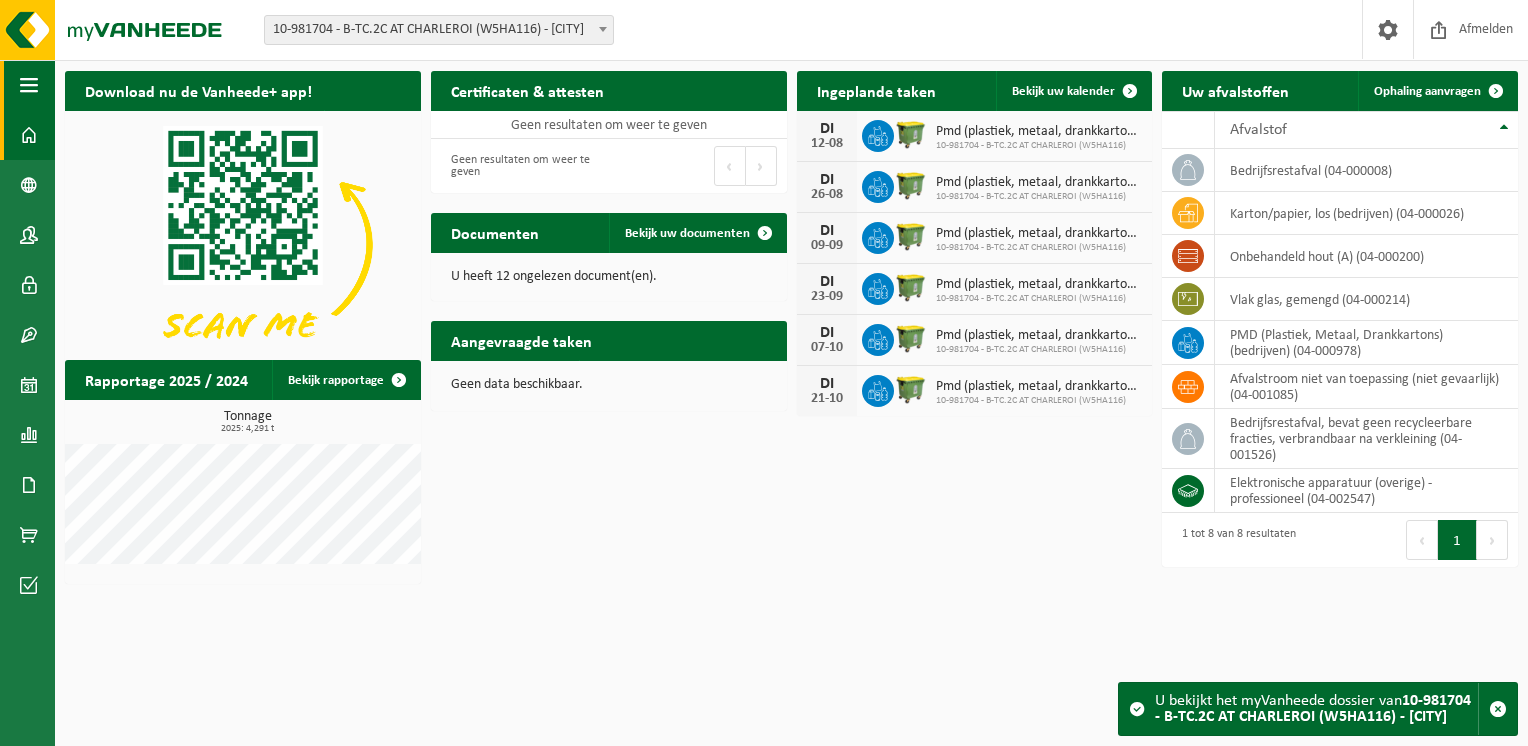 click at bounding box center [29, 85] 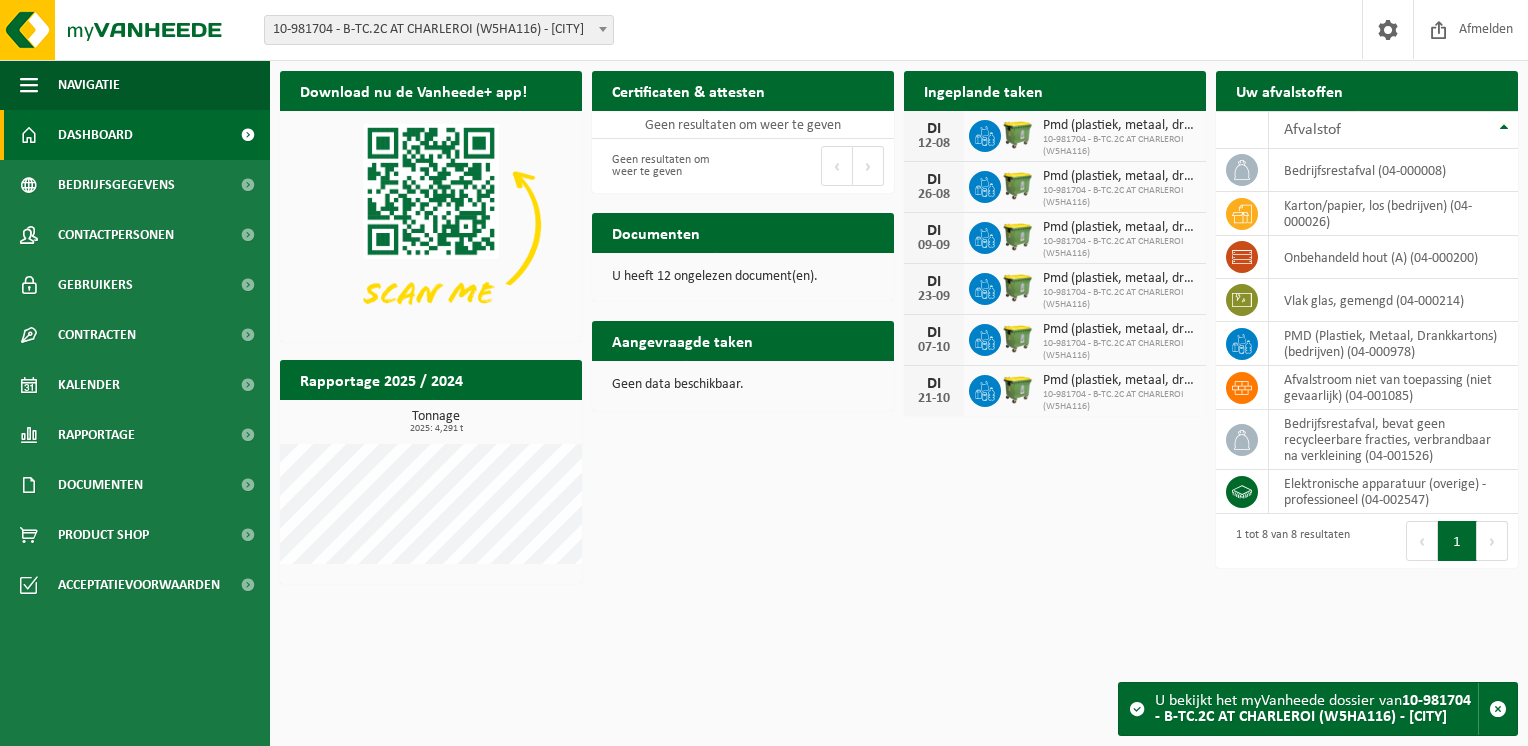 click on "Dashboard" at bounding box center [135, 135] 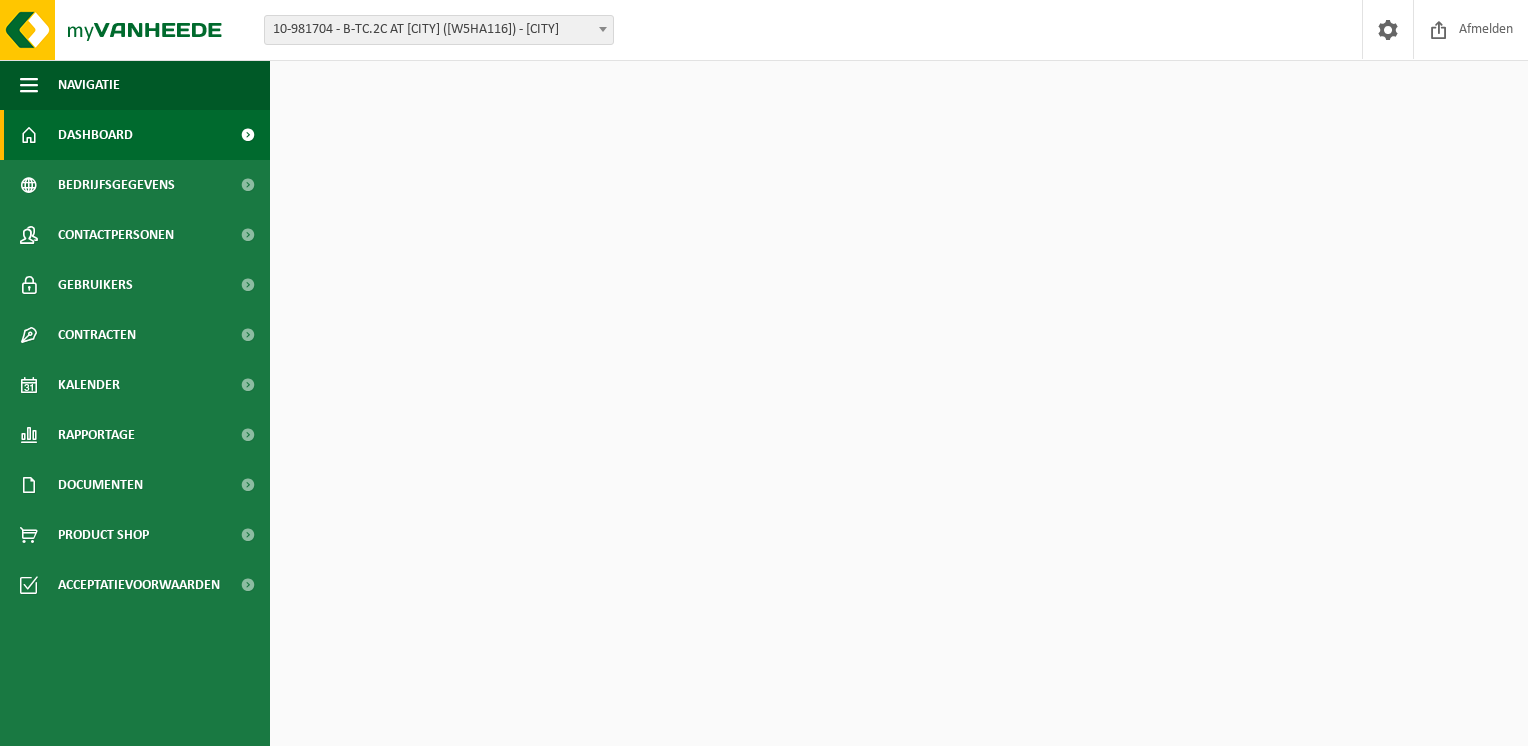 scroll, scrollTop: 0, scrollLeft: 0, axis: both 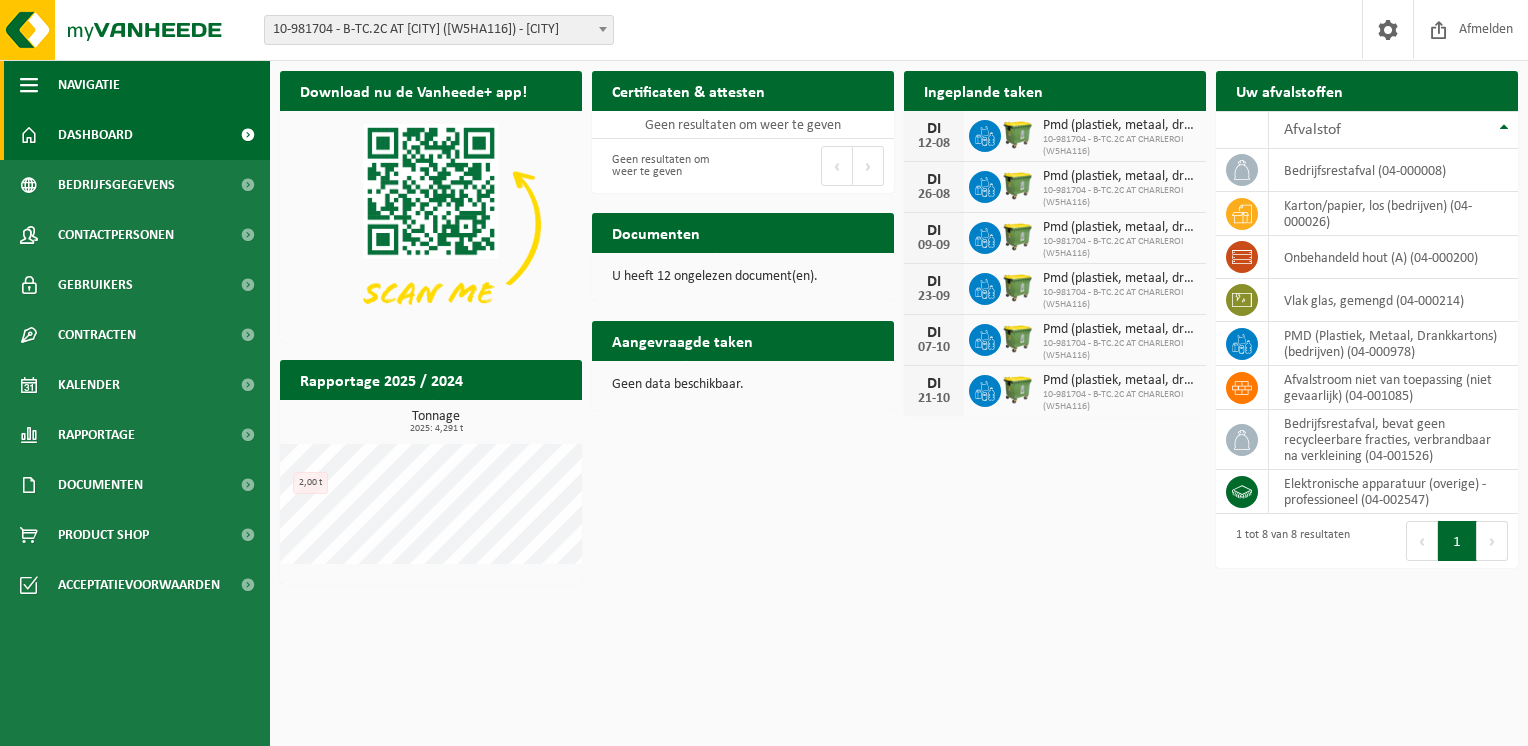 click at bounding box center [29, 85] 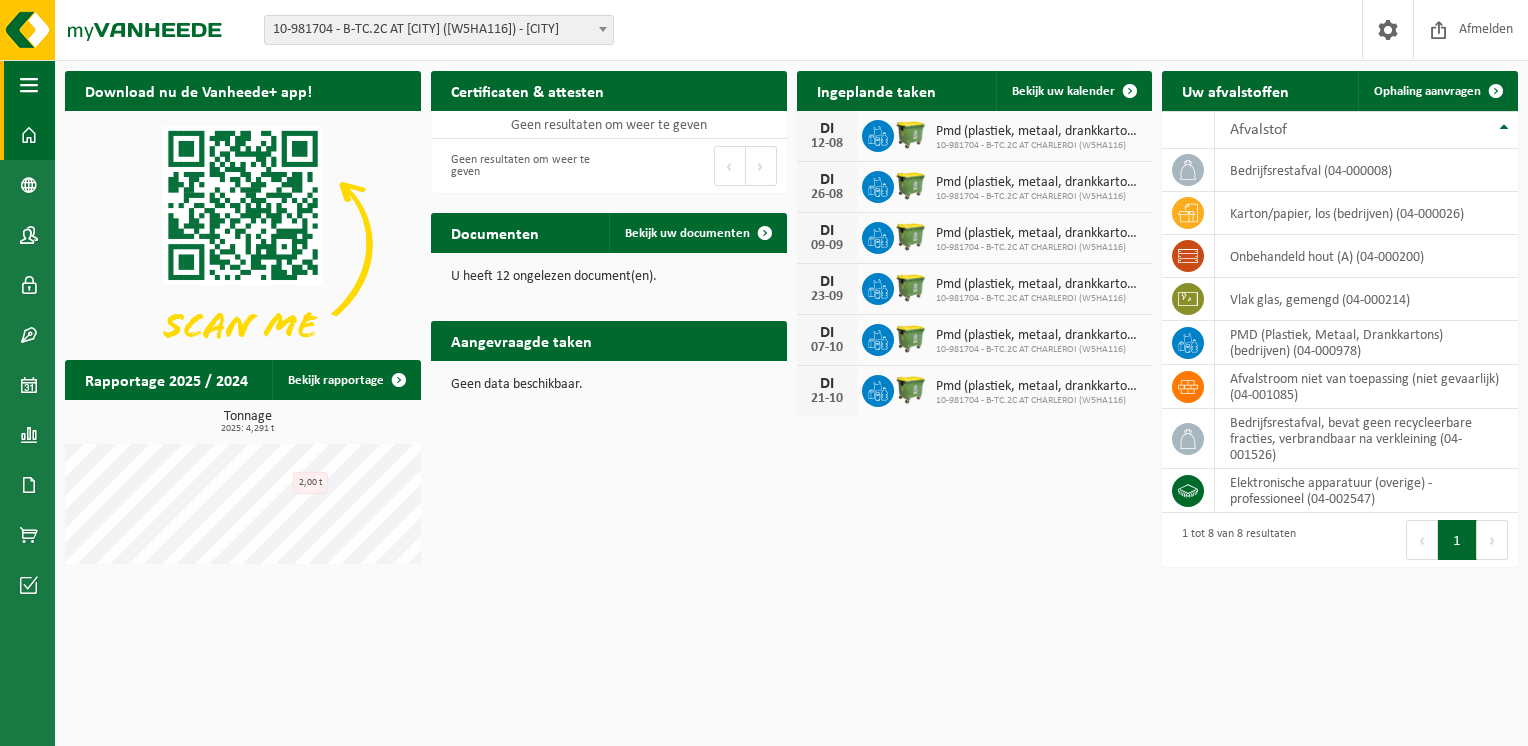 click at bounding box center [29, 85] 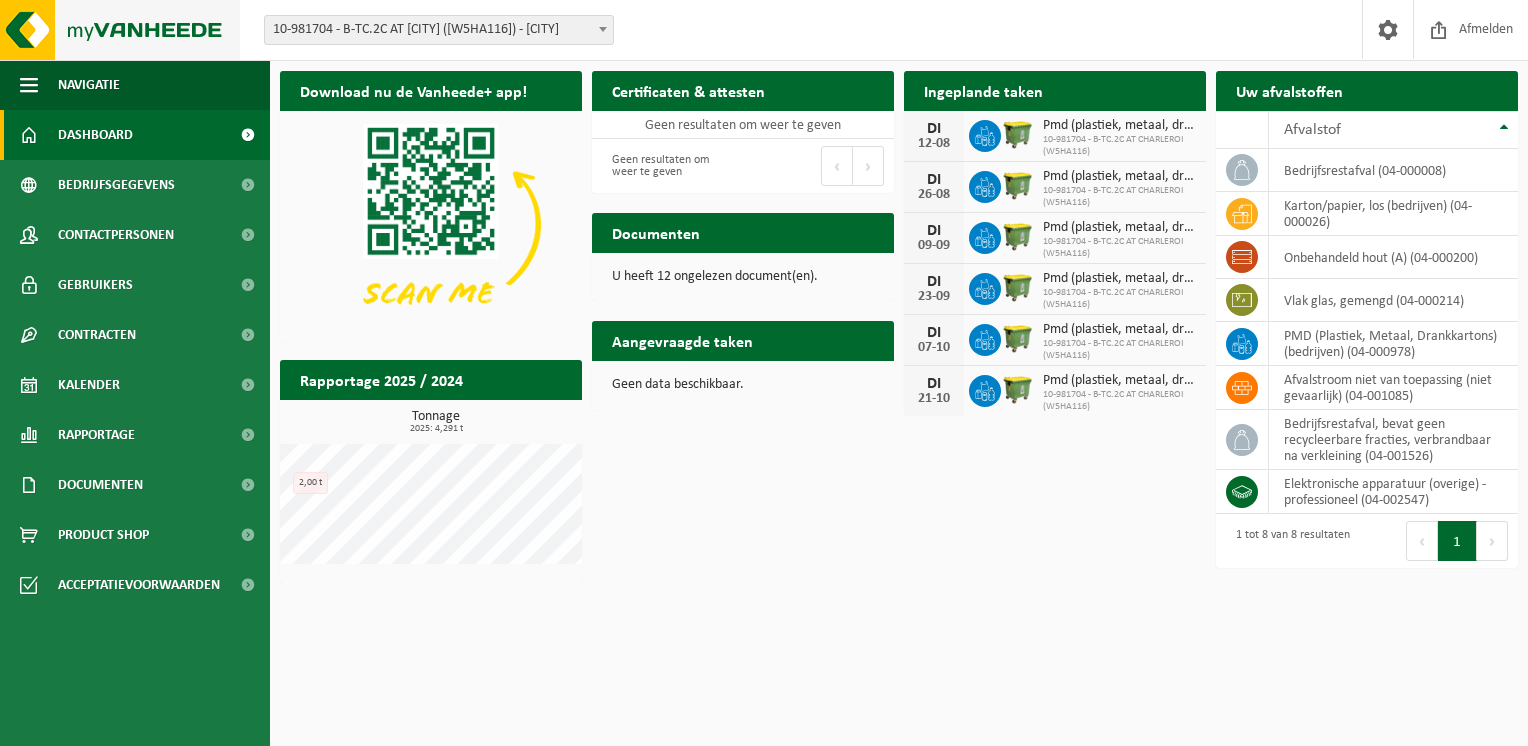 click at bounding box center (120, 30) 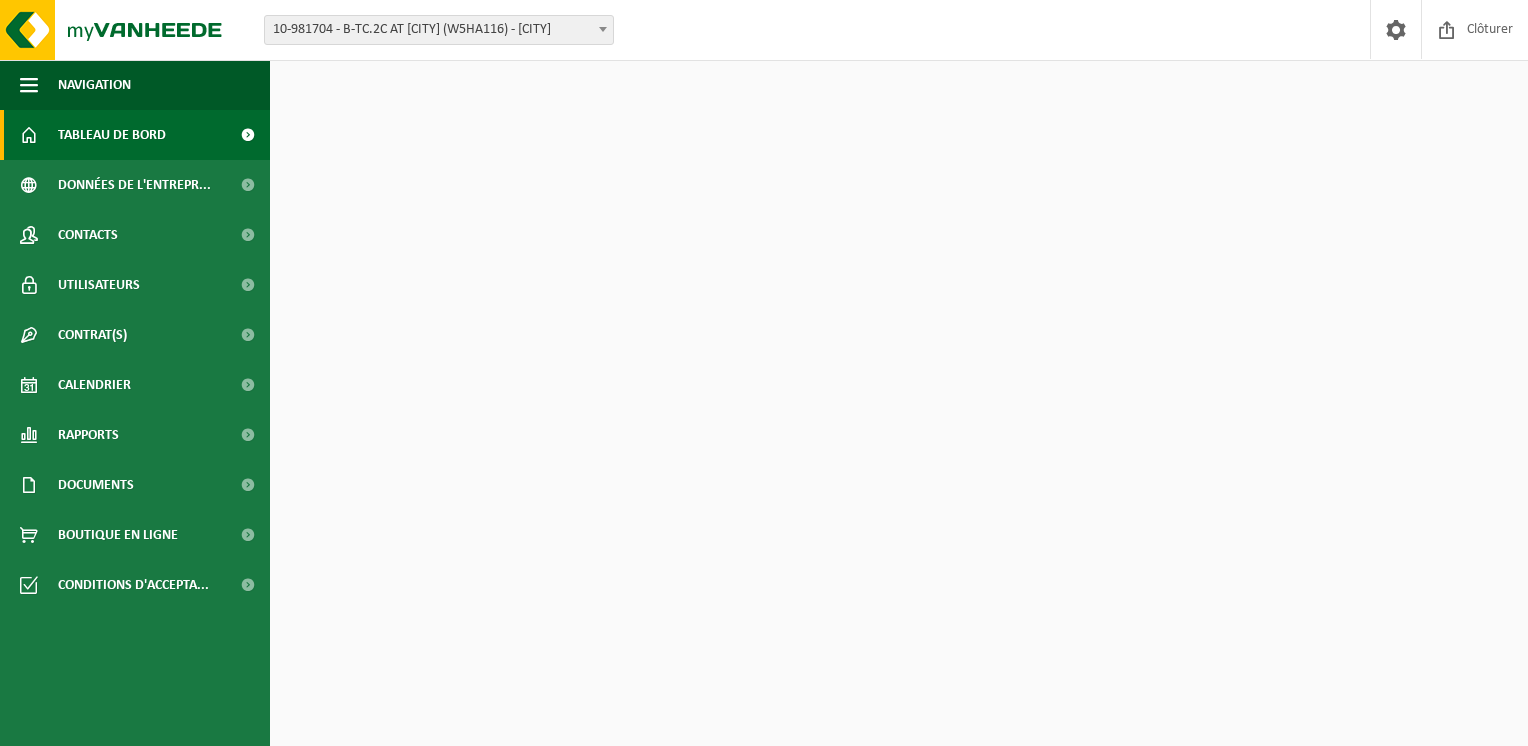 scroll, scrollTop: 0, scrollLeft: 0, axis: both 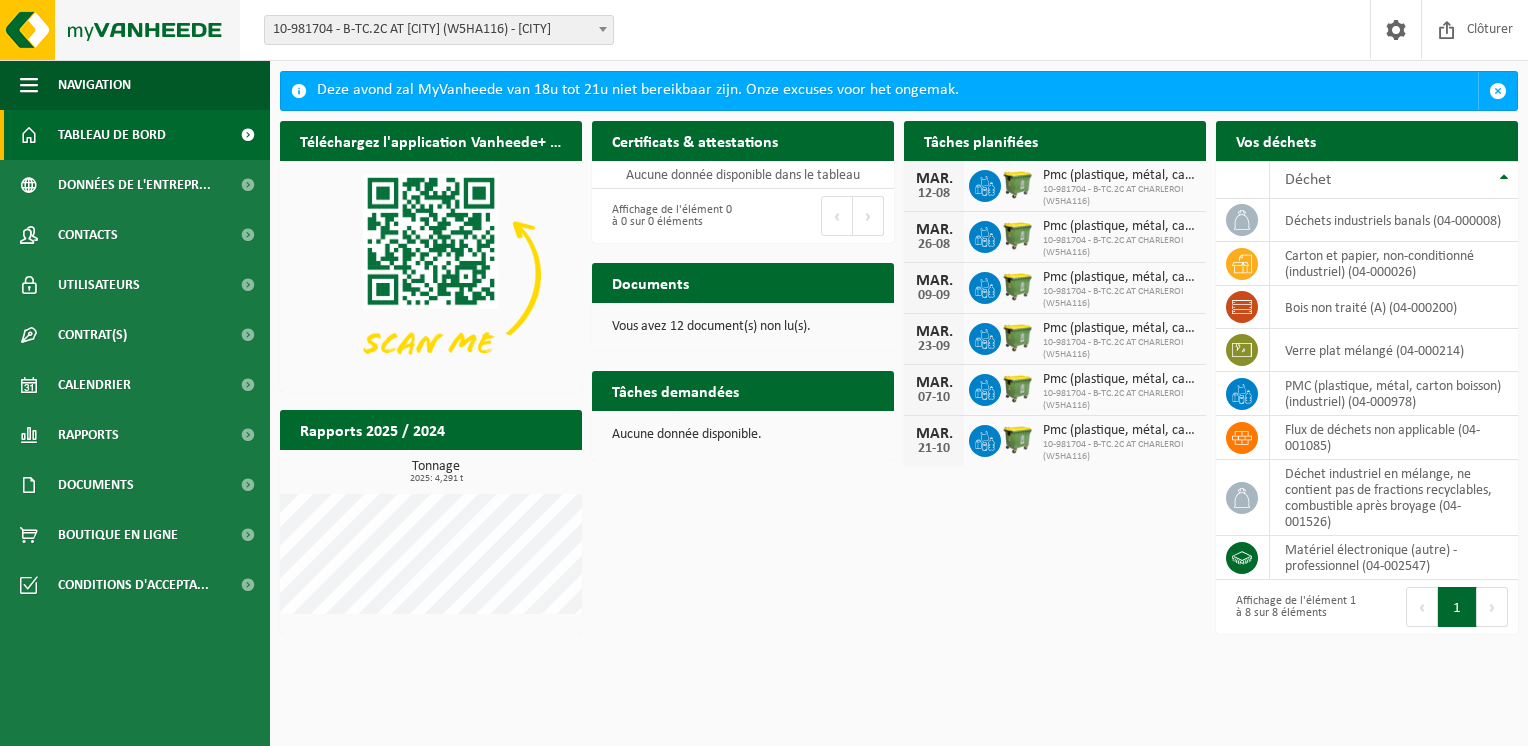 drag, startPoint x: 0, startPoint y: 0, endPoint x: 112, endPoint y: 38, distance: 118.270874 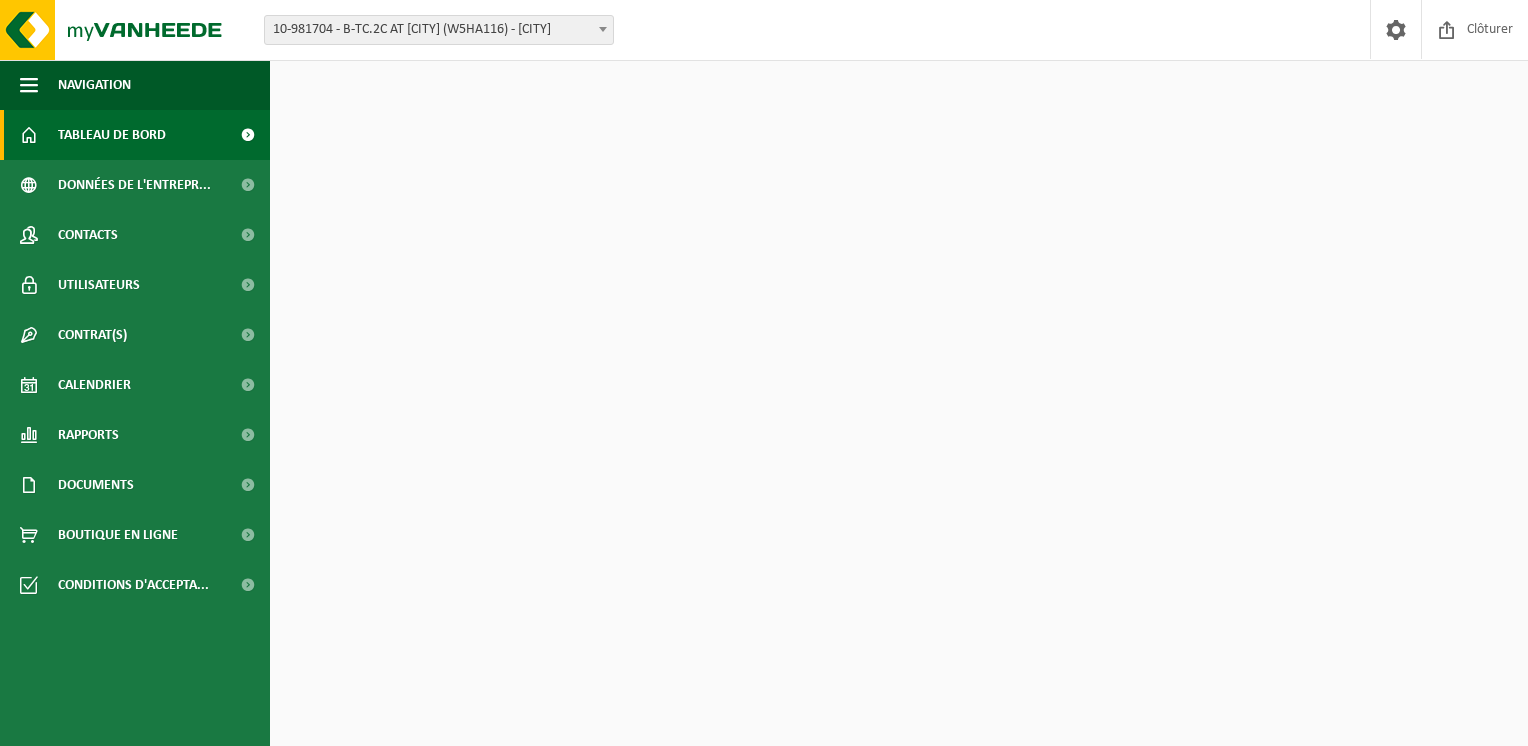 scroll, scrollTop: 0, scrollLeft: 0, axis: both 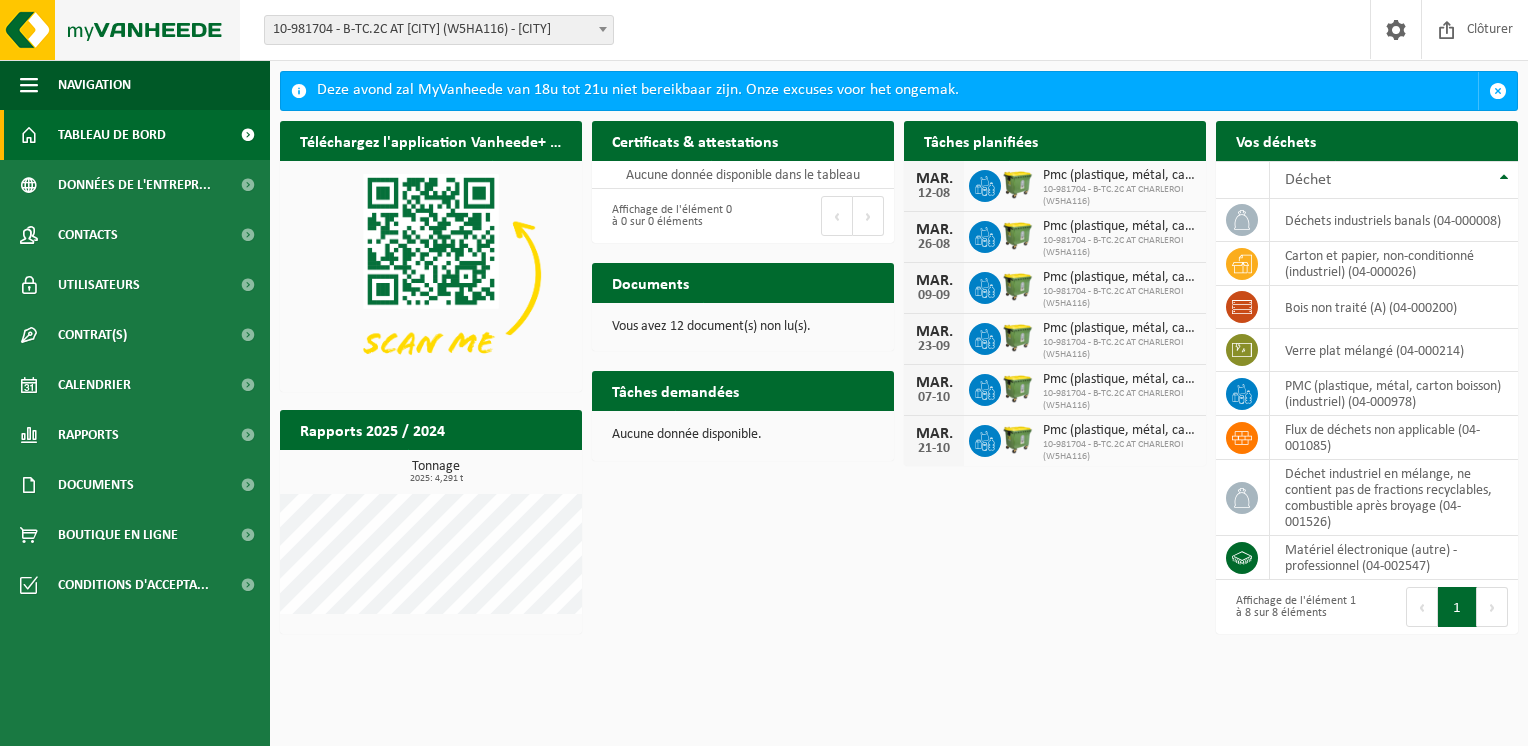 click at bounding box center (120, 30) 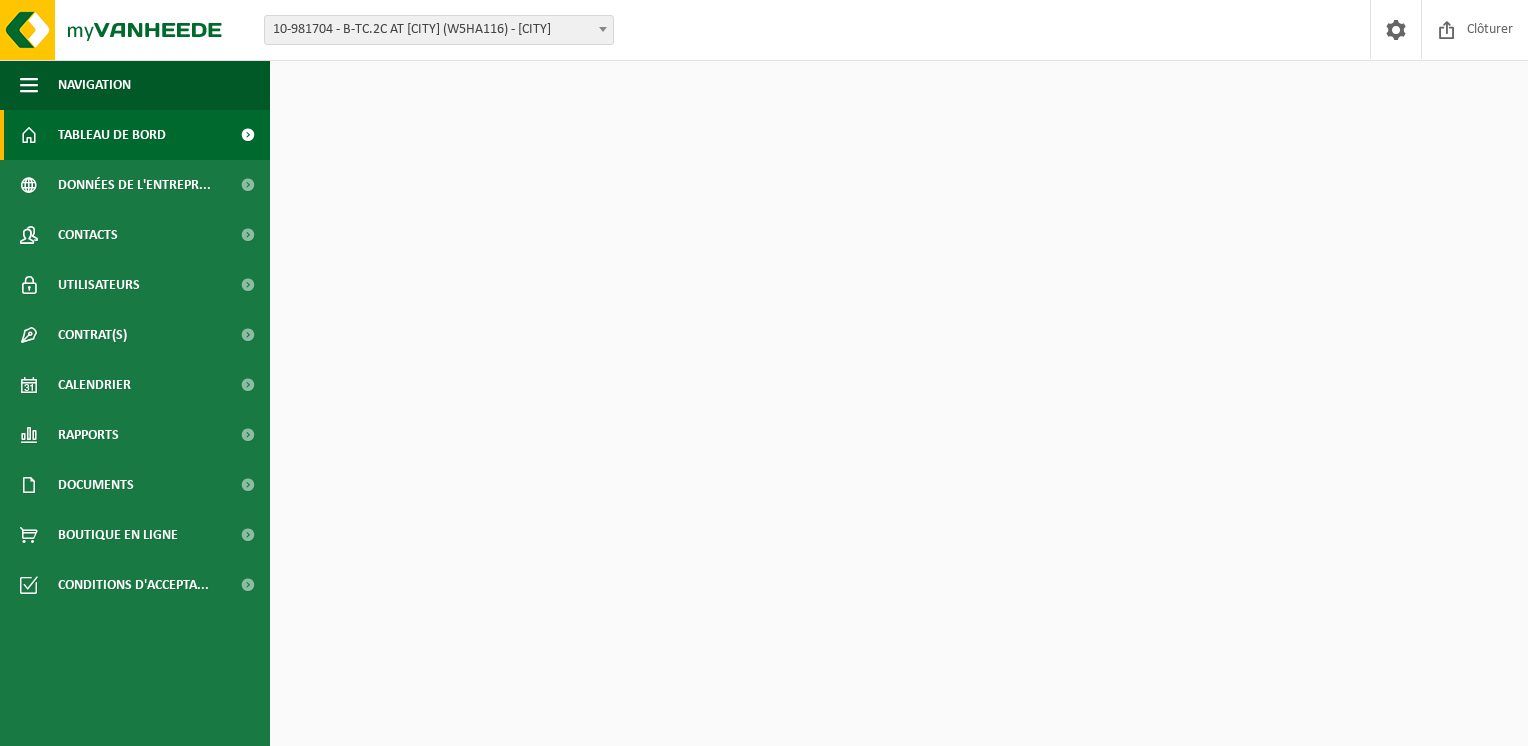 scroll, scrollTop: 0, scrollLeft: 0, axis: both 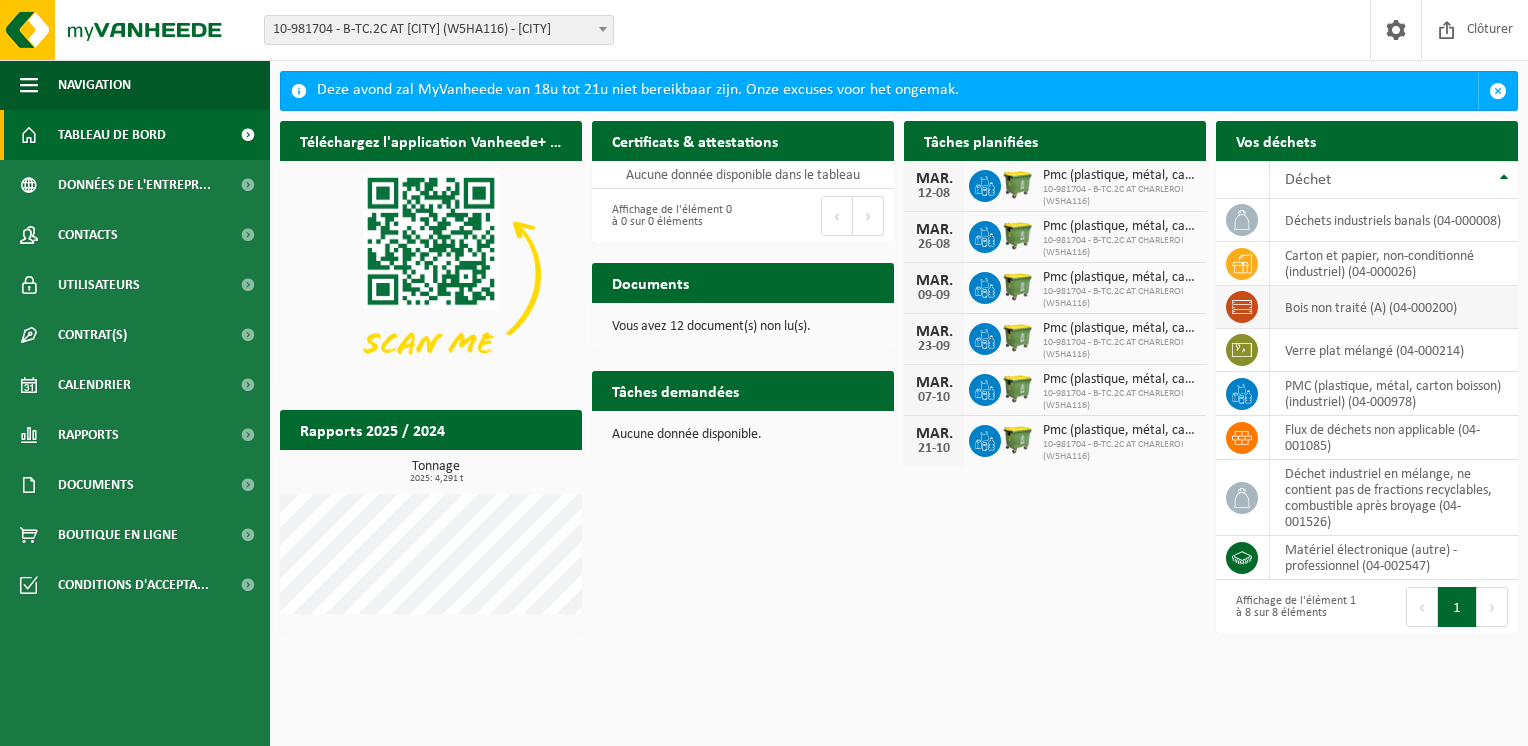 click on "bois non traité (A) (04-000200)" at bounding box center (1394, 307) 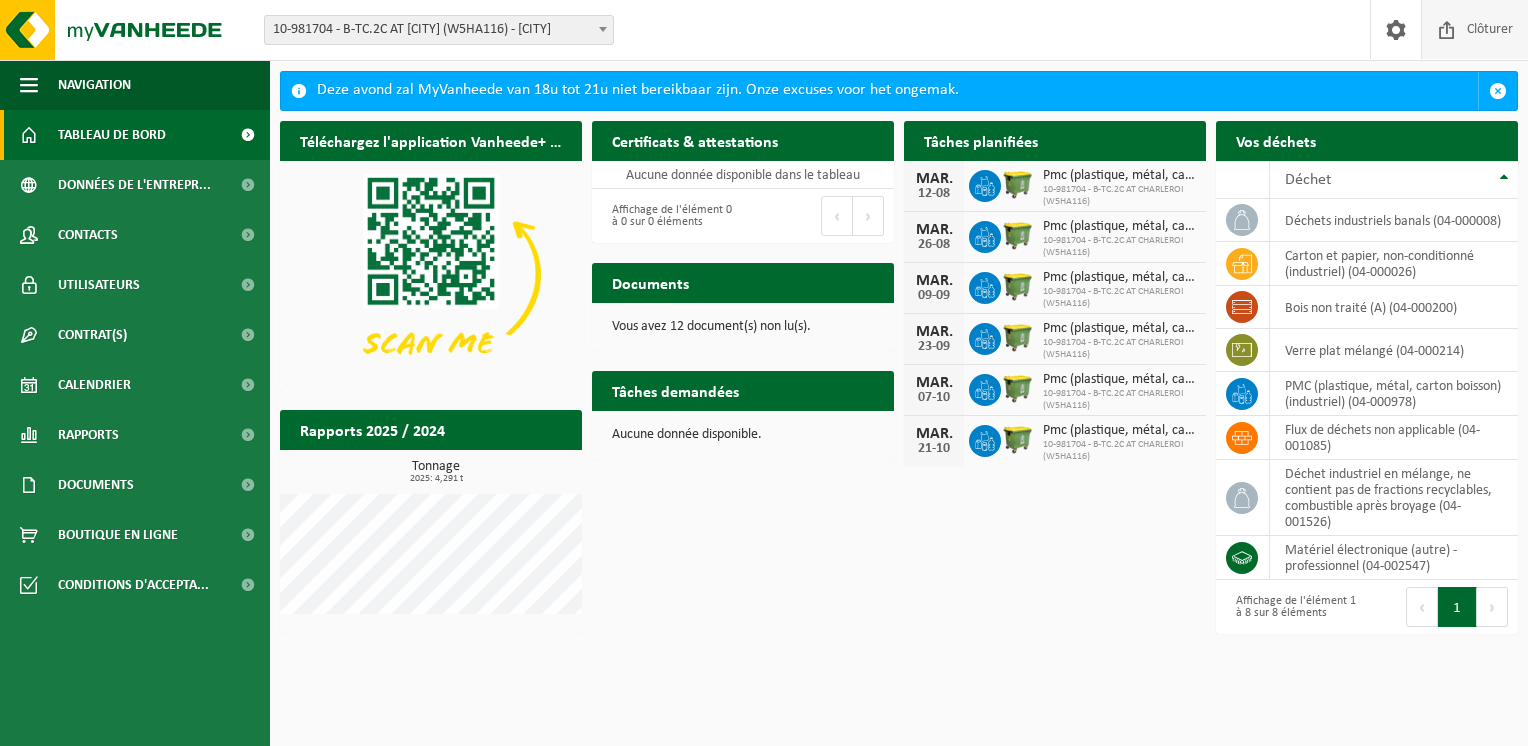 click on "Clôturer" at bounding box center [1490, 29] 